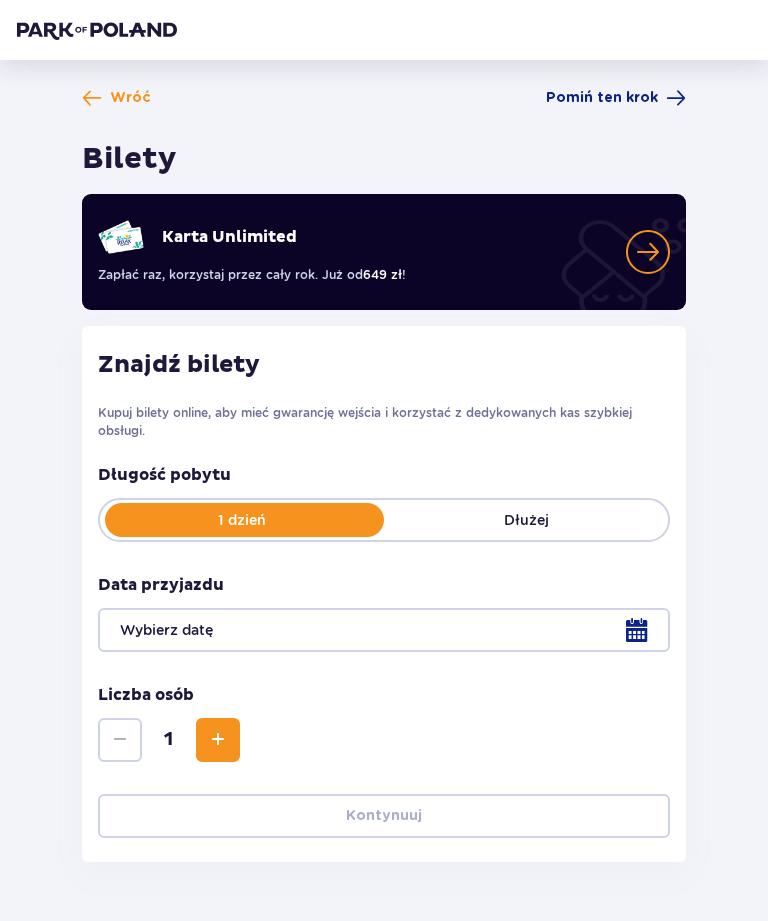 scroll, scrollTop: 0, scrollLeft: 0, axis: both 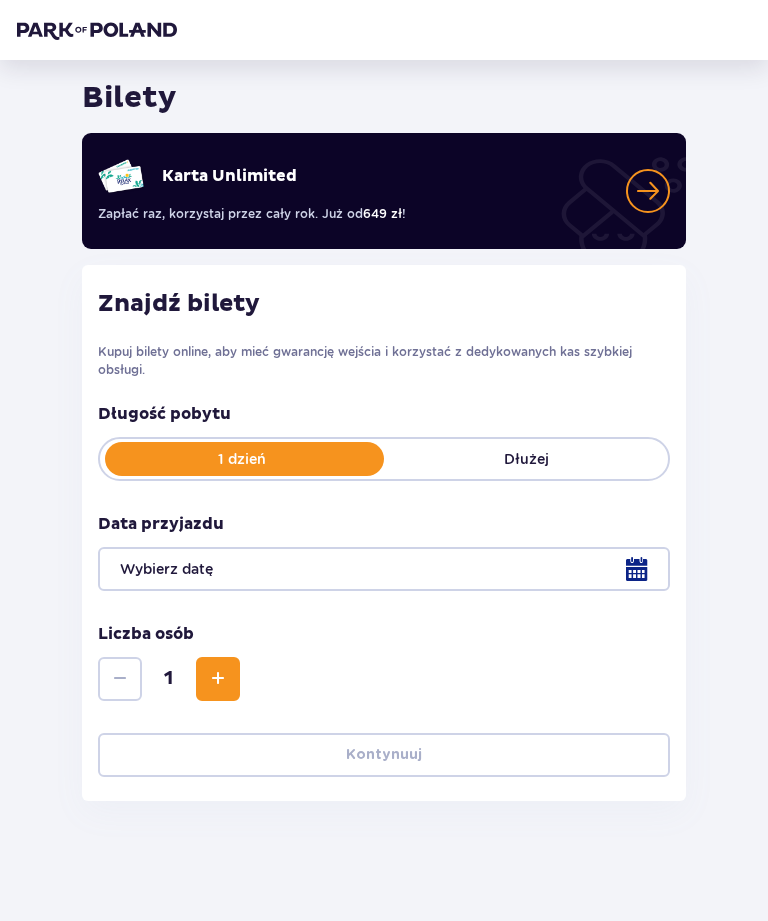 click at bounding box center (384, 569) 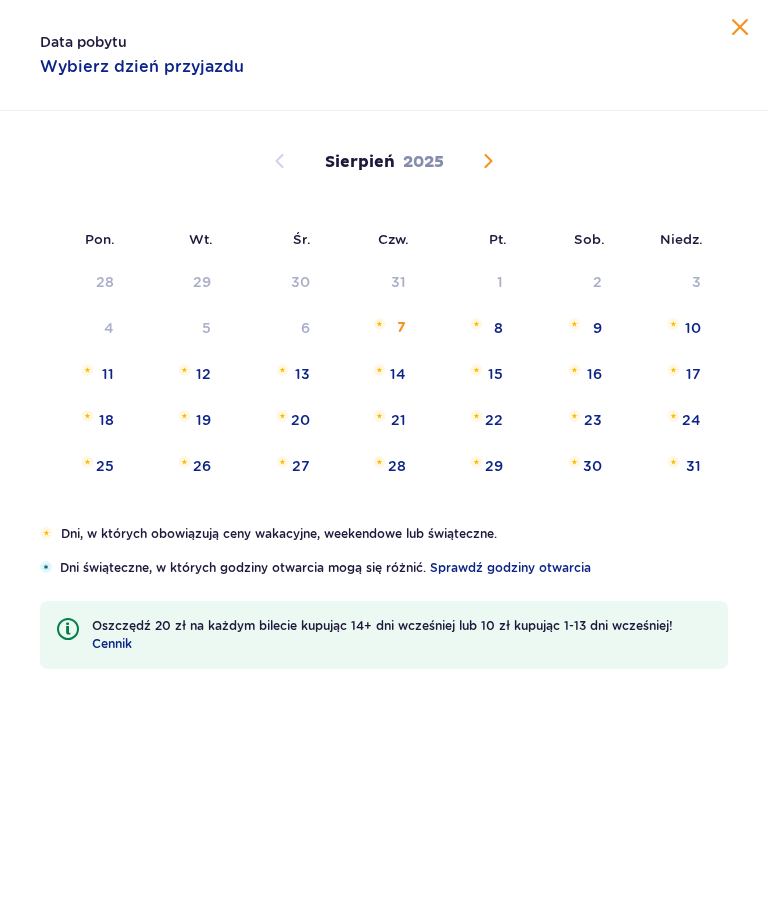 click on "13" at bounding box center [274, 375] 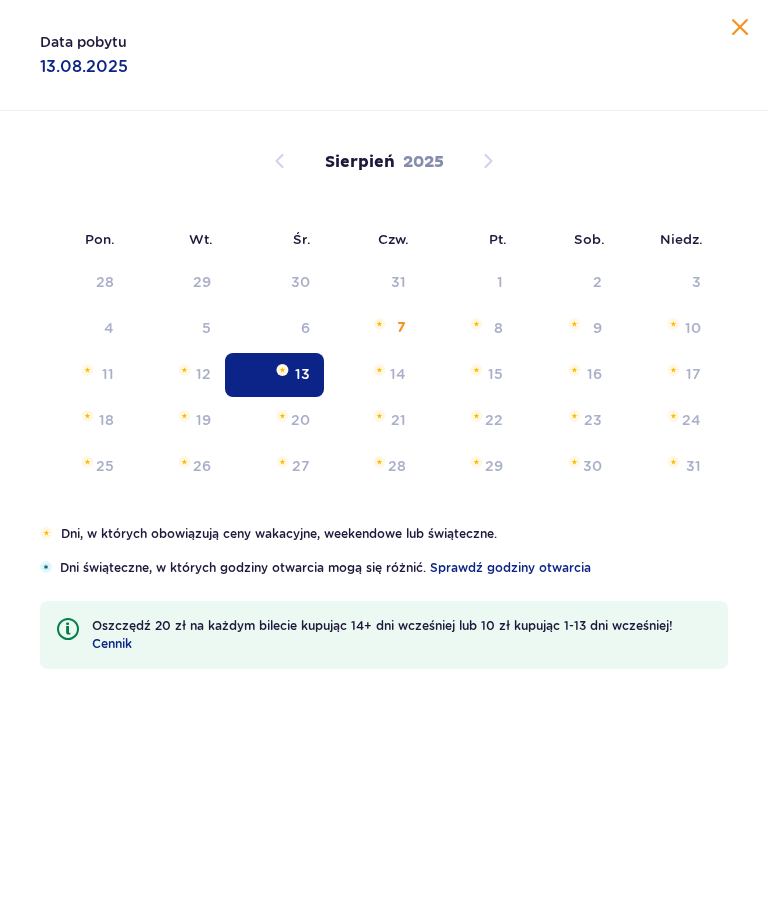 type on "13.08.25" 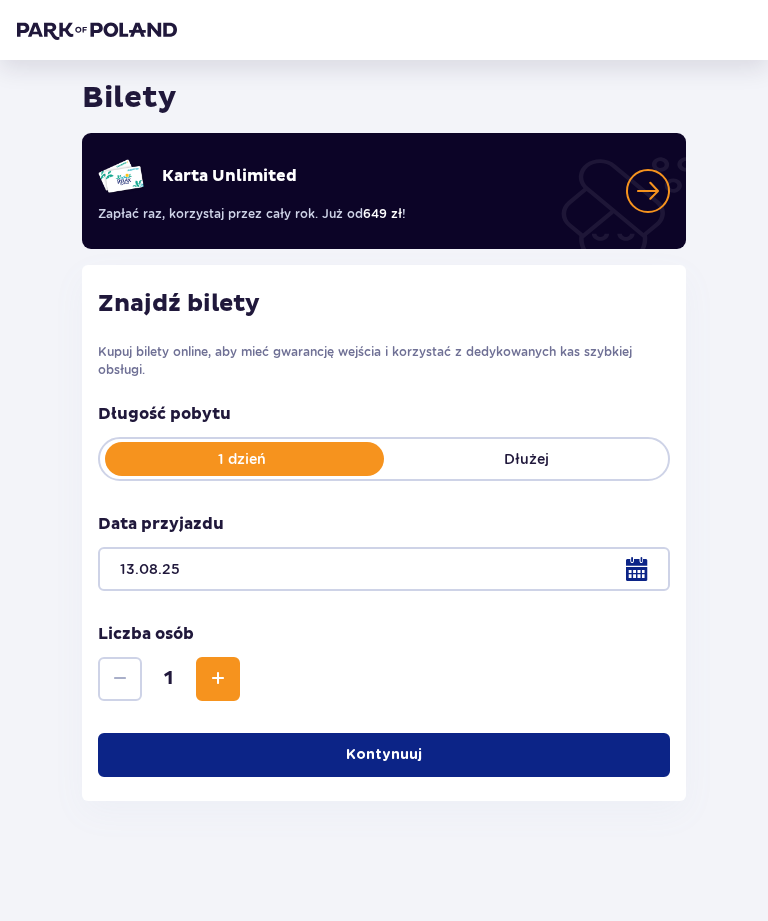 click on "Kontynuuj" at bounding box center (384, 755) 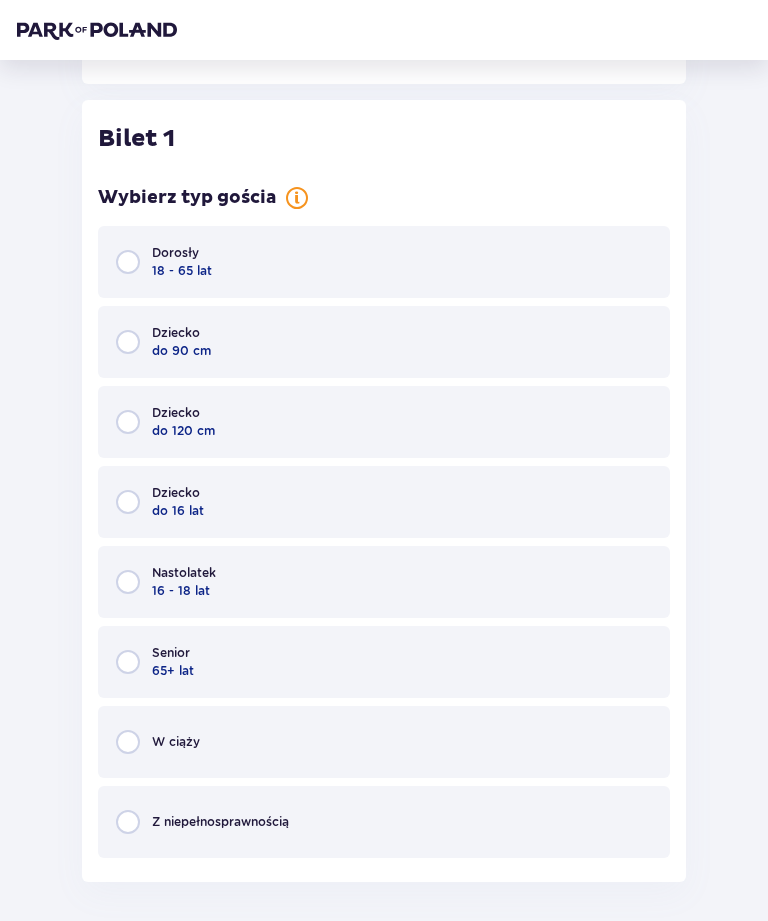 scroll, scrollTop: 802, scrollLeft: 0, axis: vertical 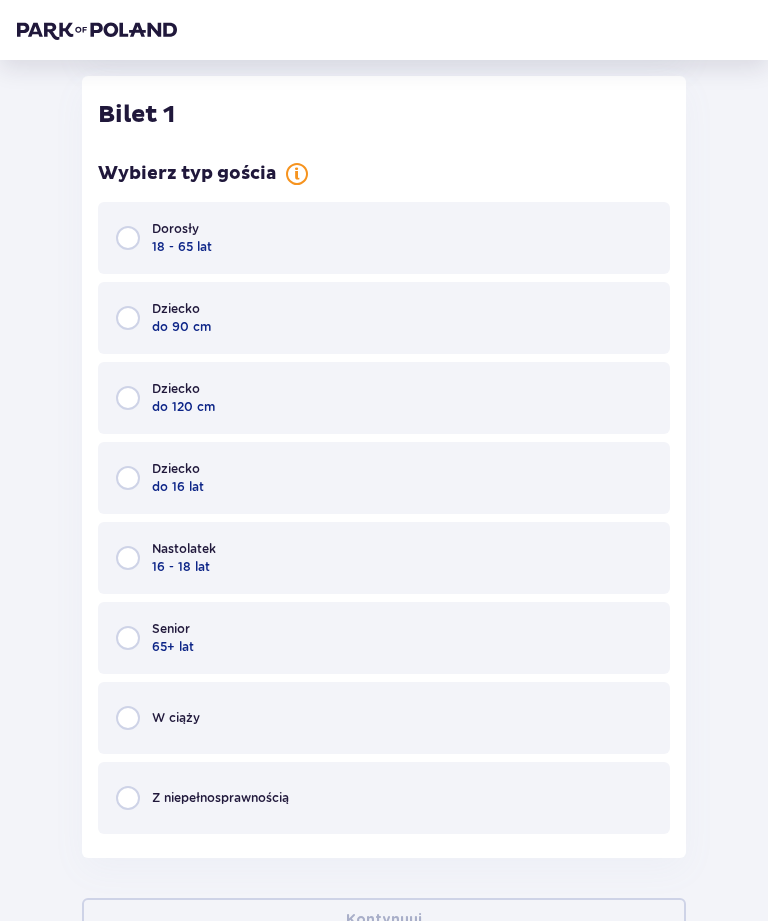 click at bounding box center (128, 238) 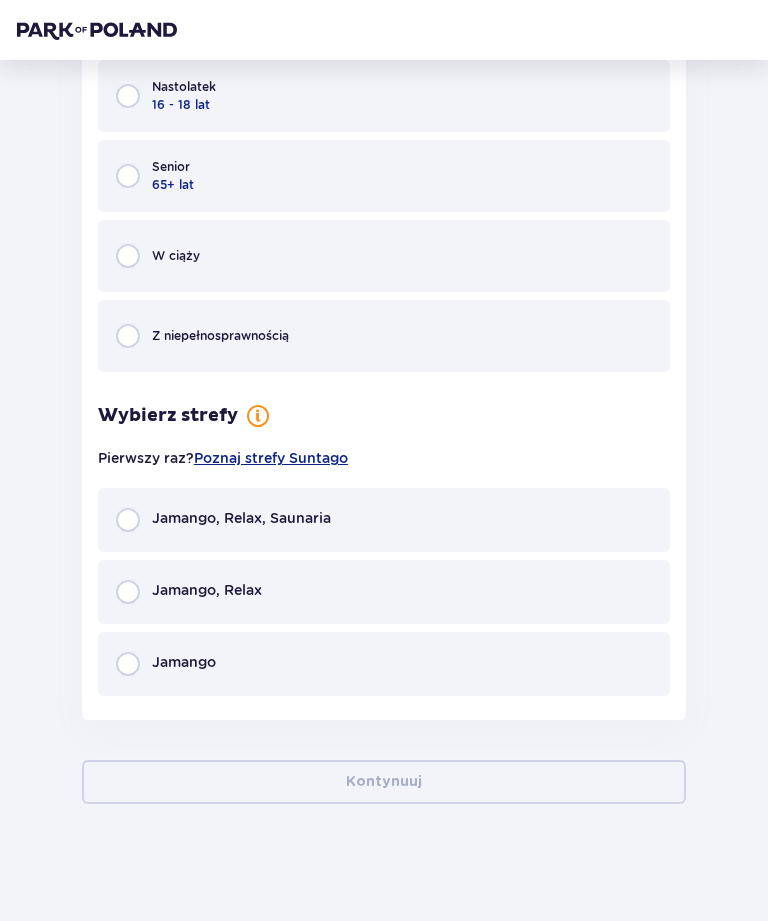 scroll, scrollTop: 1267, scrollLeft: 0, axis: vertical 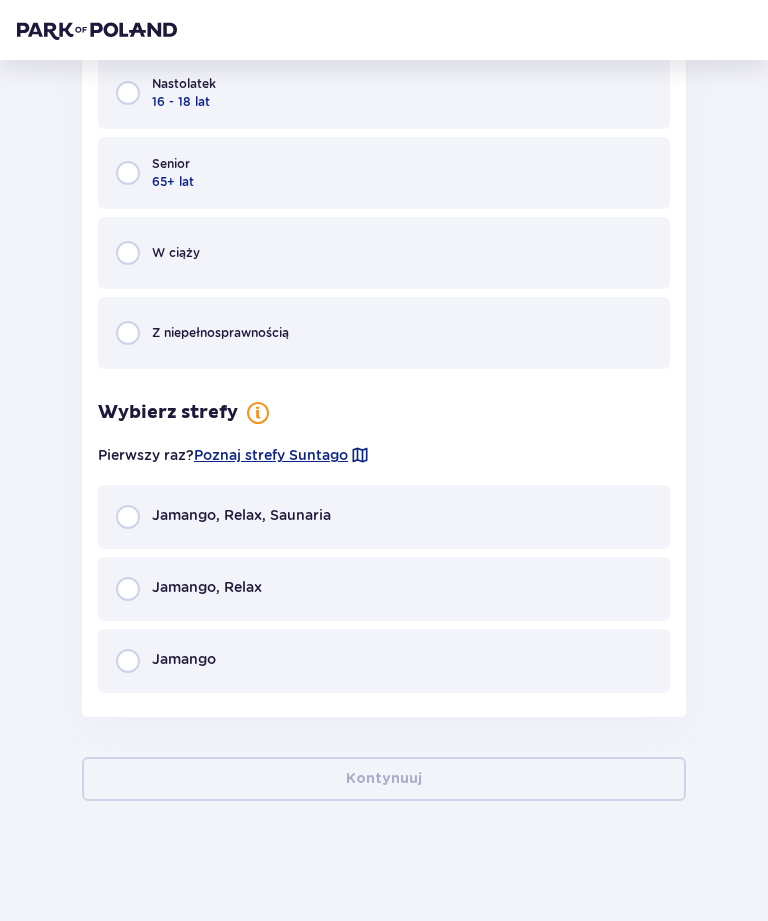 click at bounding box center (128, 589) 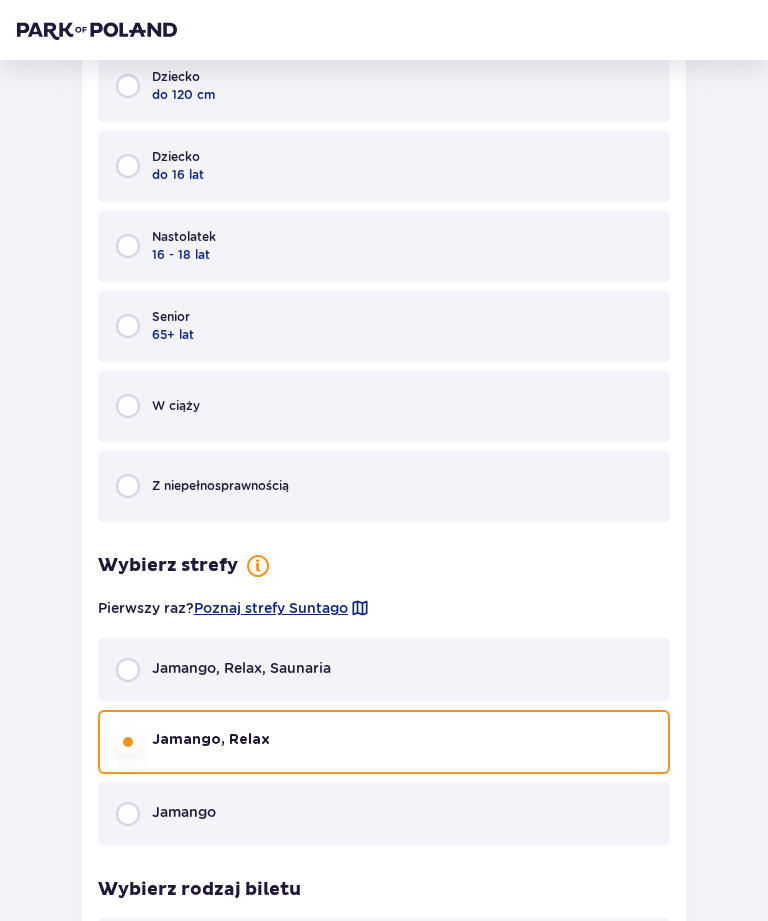 scroll, scrollTop: 1127, scrollLeft: 0, axis: vertical 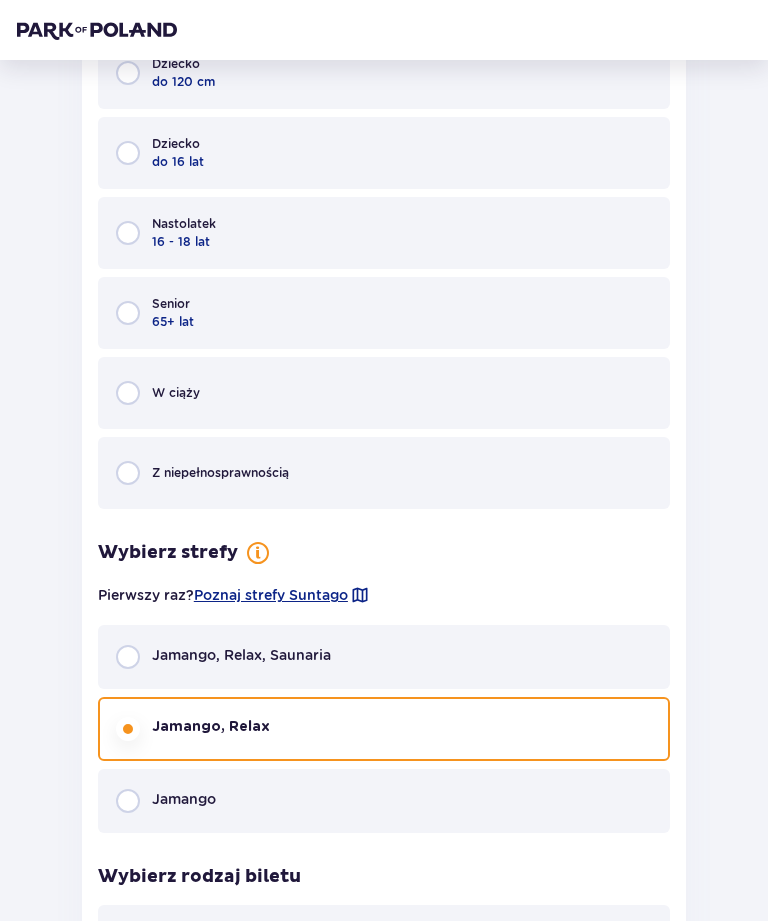 click at bounding box center [128, 657] 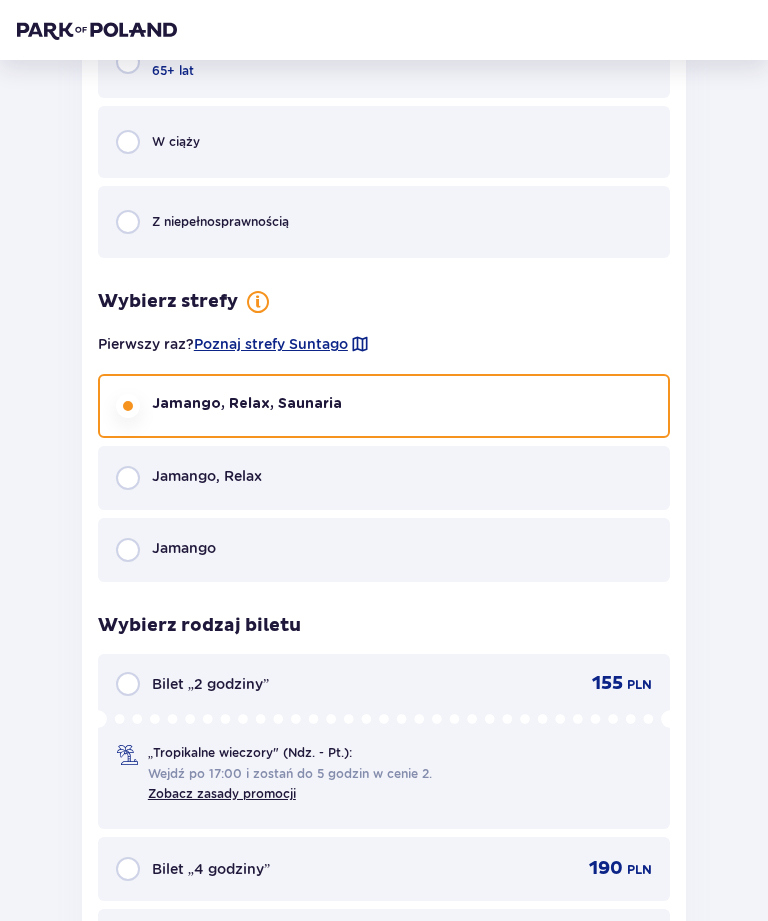scroll, scrollTop: 1590, scrollLeft: 0, axis: vertical 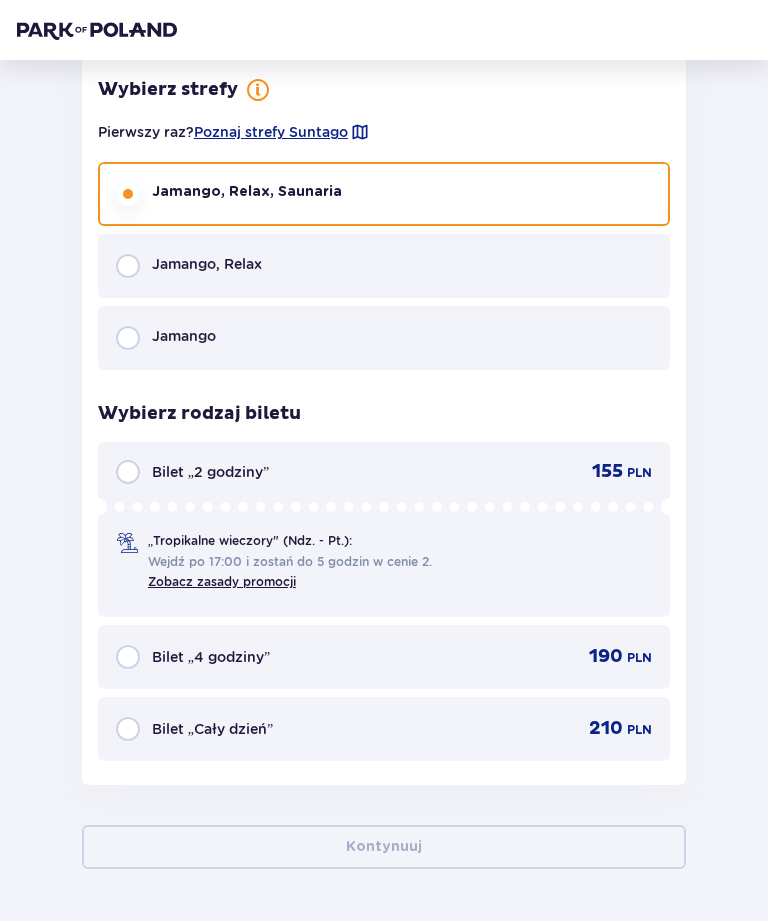 click on "Jamango" at bounding box center [384, 338] 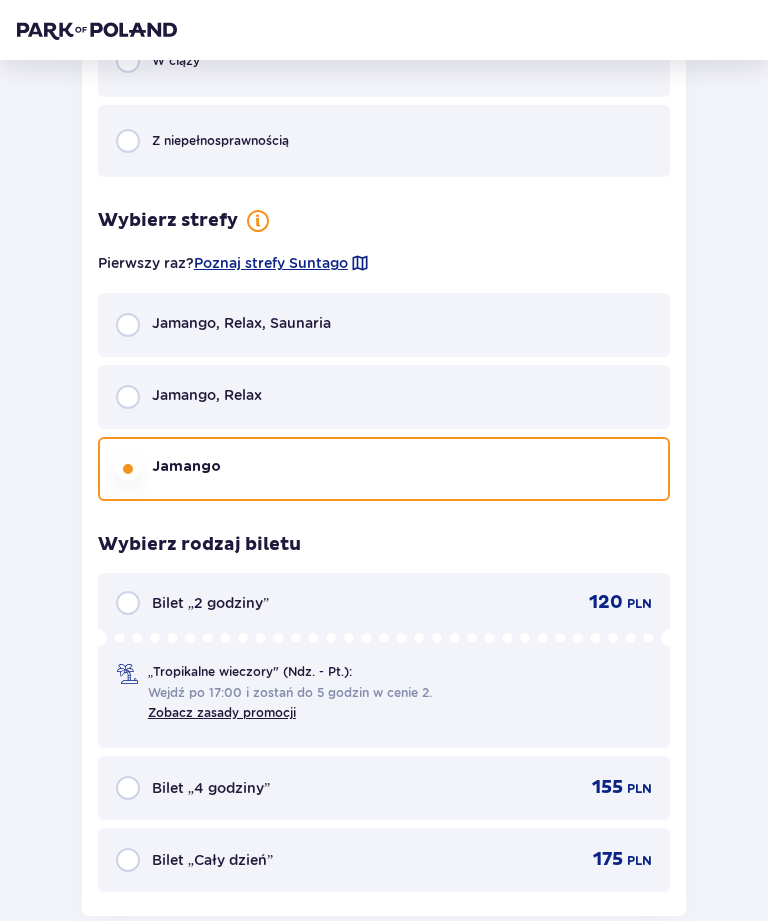 scroll, scrollTop: 1455, scrollLeft: 0, axis: vertical 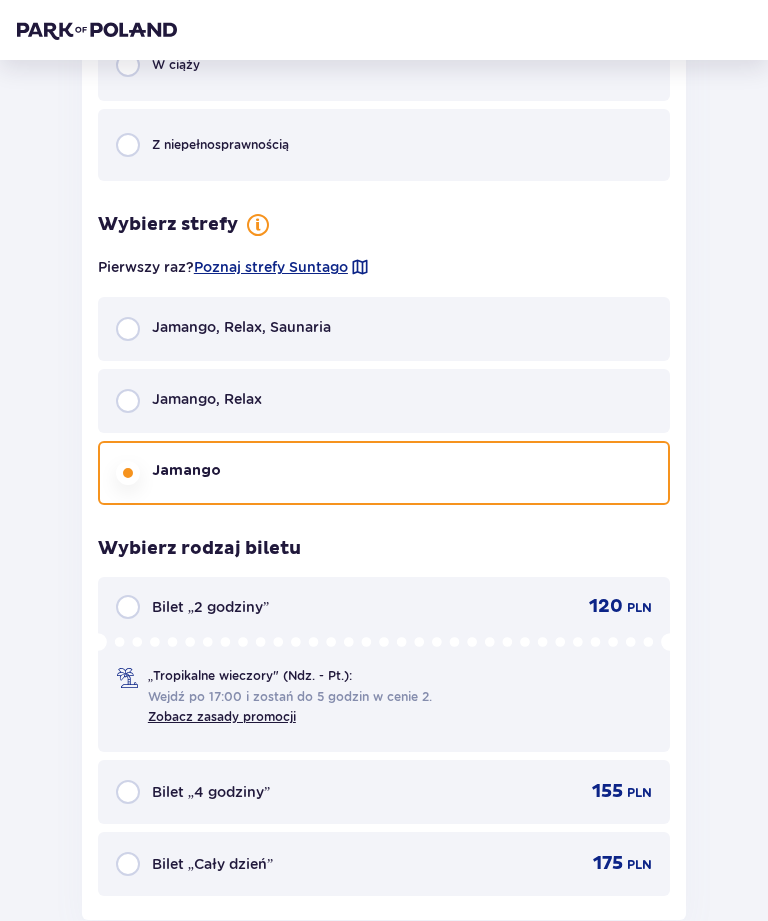 click at bounding box center [128, 329] 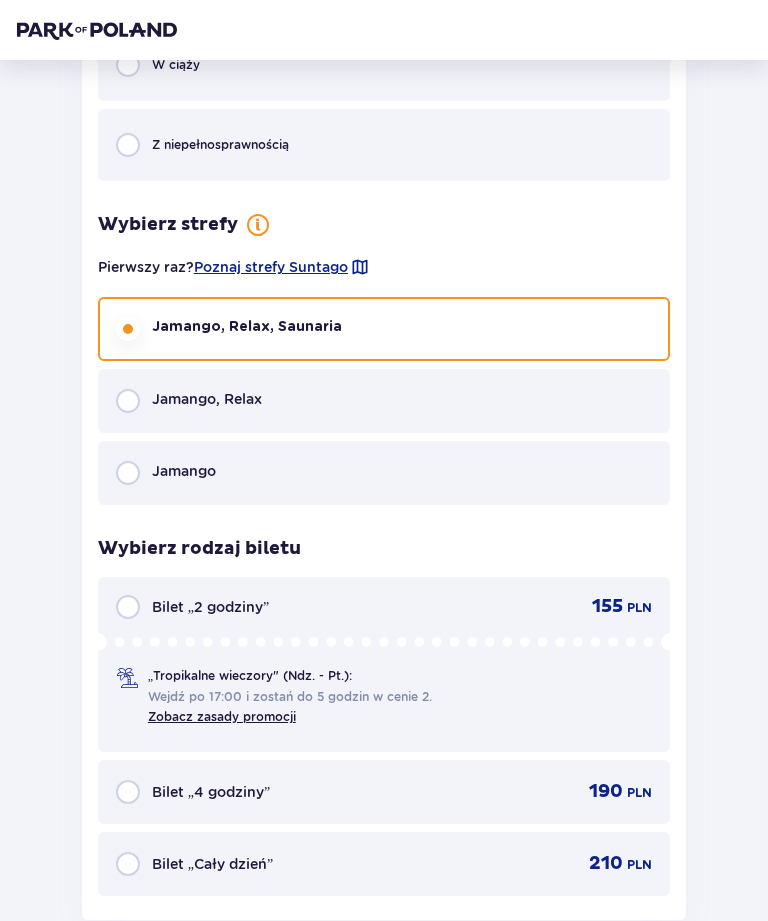click on "Jamango, Relax" at bounding box center [189, 401] 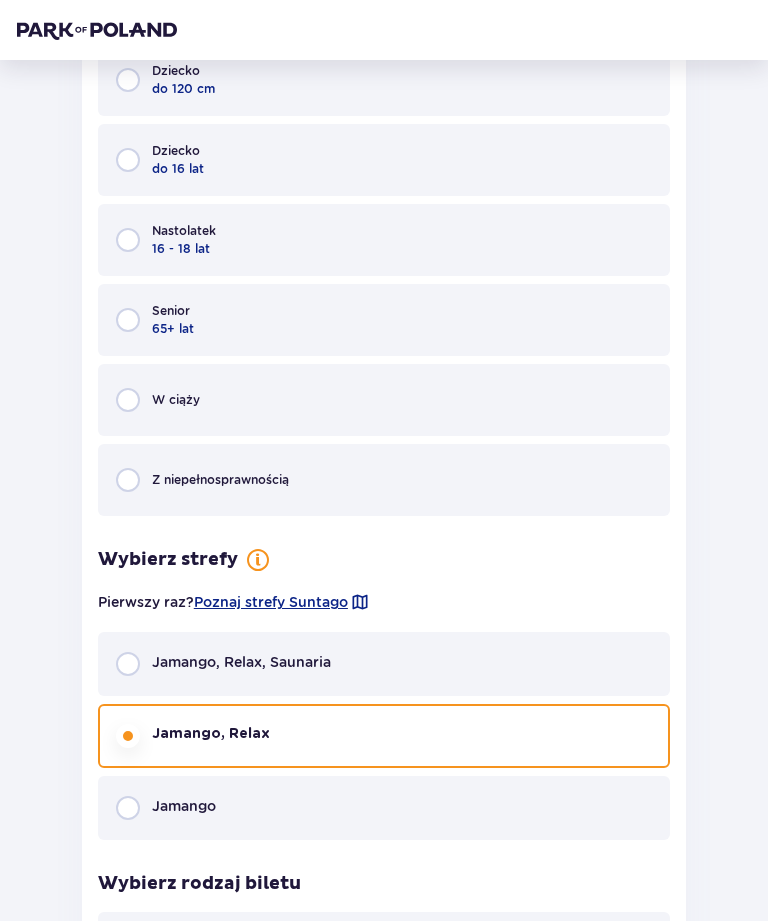 scroll, scrollTop: 1126, scrollLeft: 0, axis: vertical 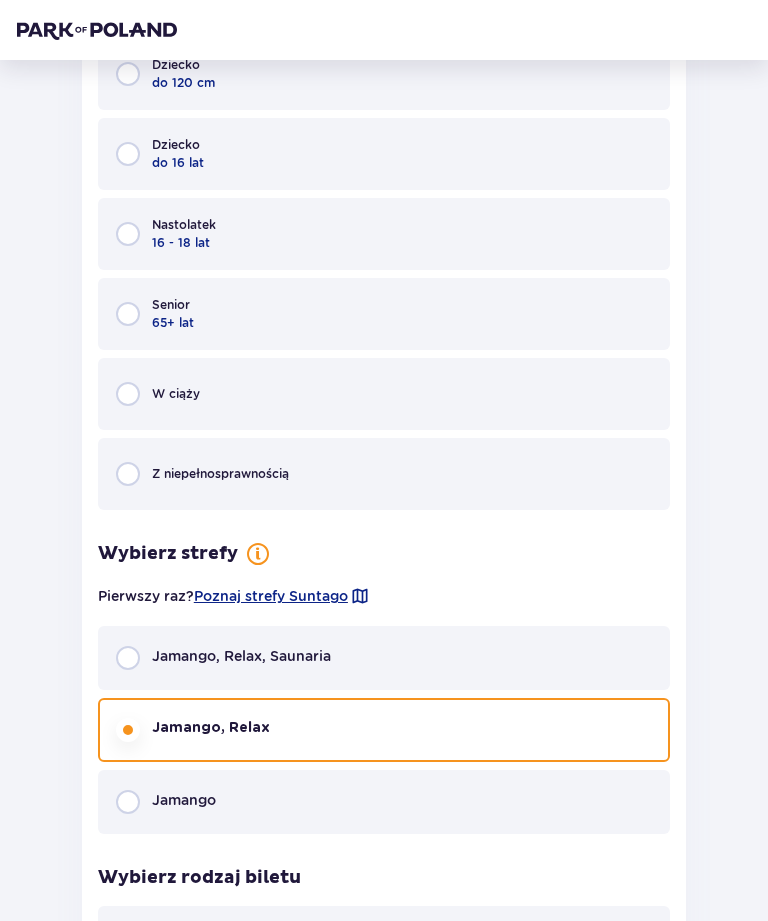click on "Jamango, Relax" at bounding box center [211, 728] 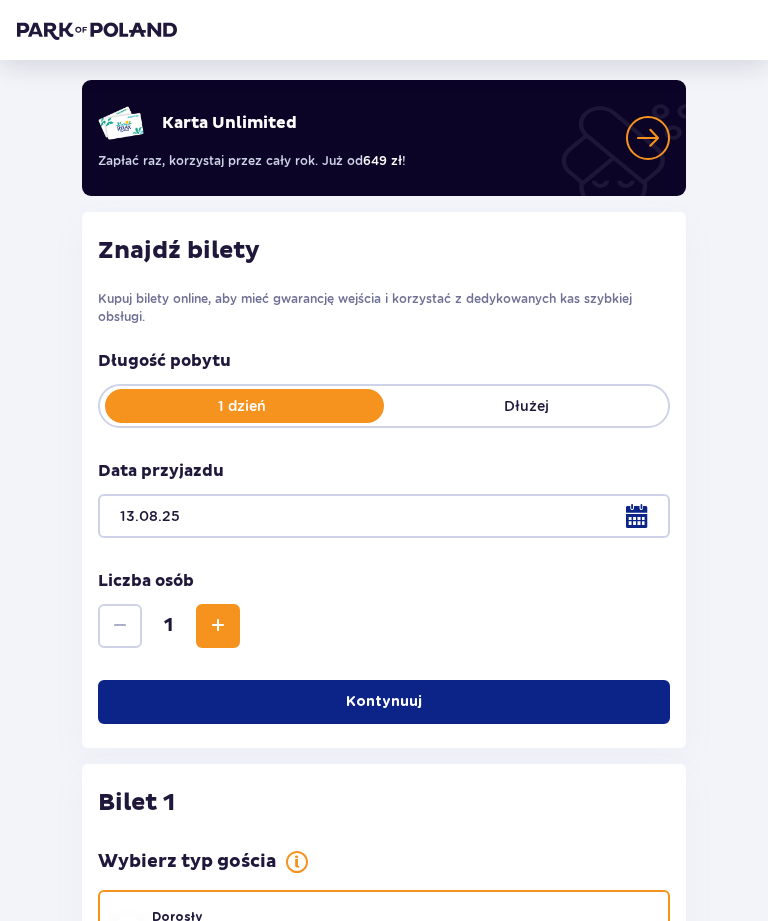 scroll, scrollTop: 0, scrollLeft: 0, axis: both 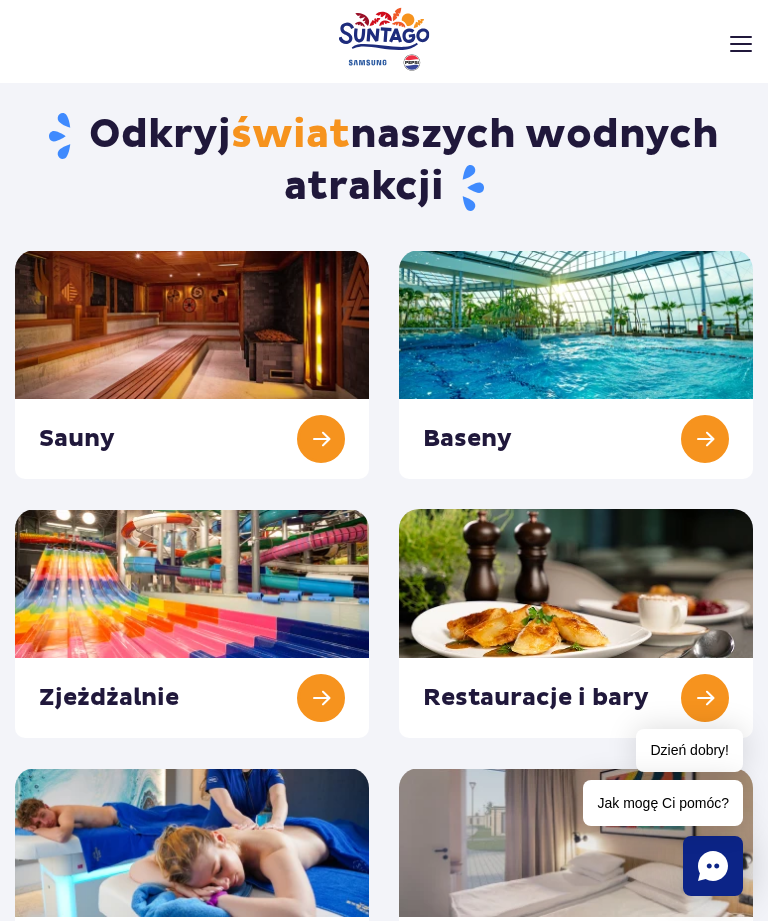 click at bounding box center [576, 364] 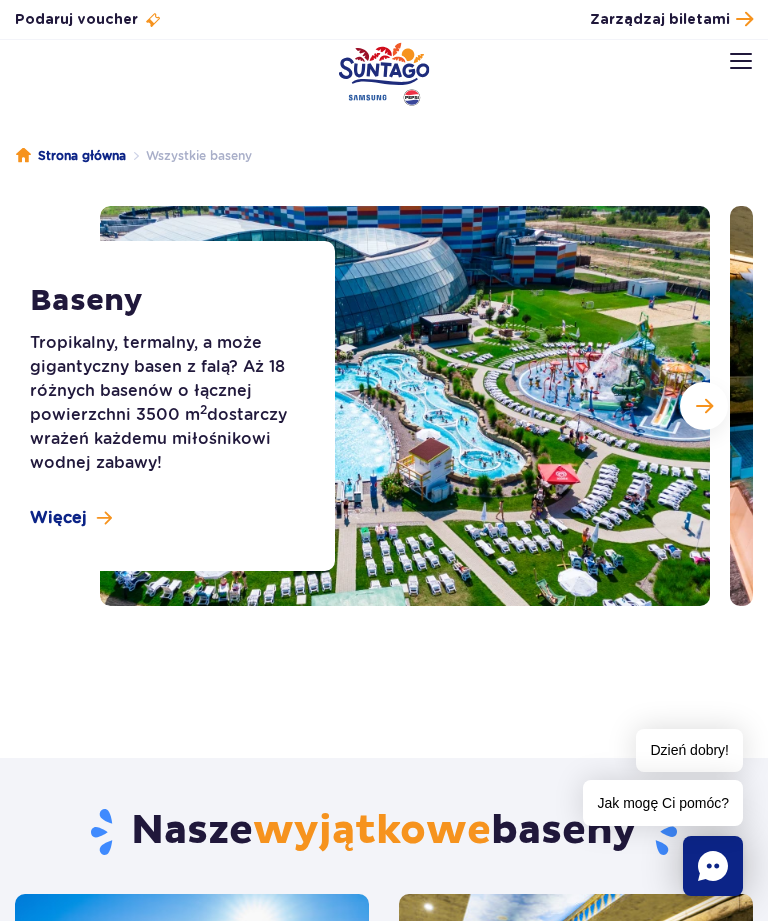 scroll, scrollTop: 0, scrollLeft: 0, axis: both 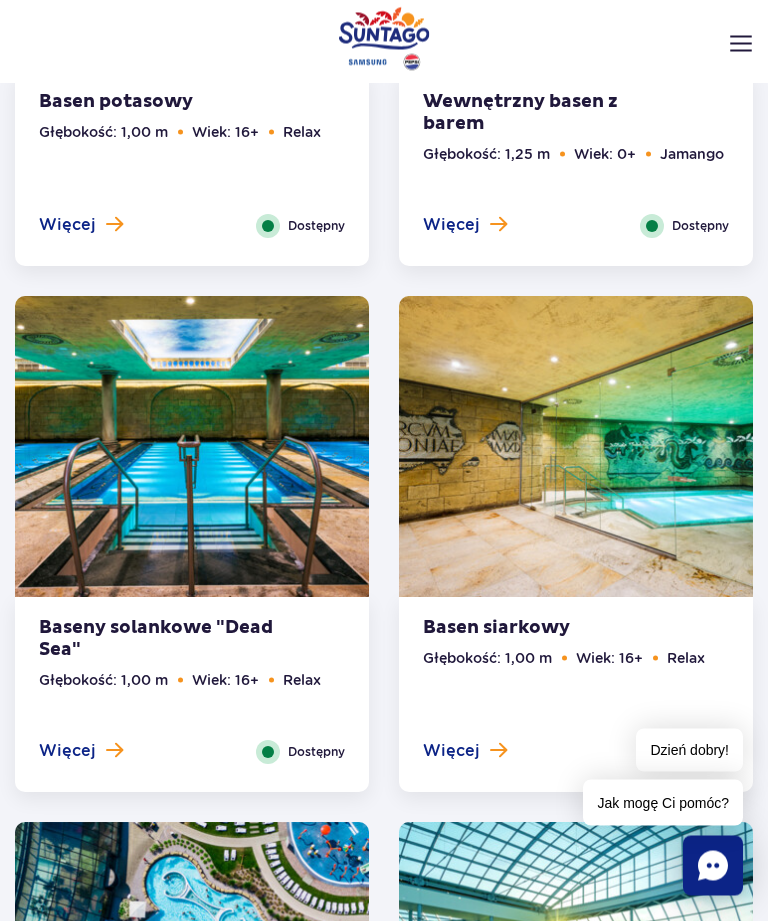 click on "Głębokość:
[NUMBER]
m
Wiek:									[AGE]+
Relax" at bounding box center (576, 694) 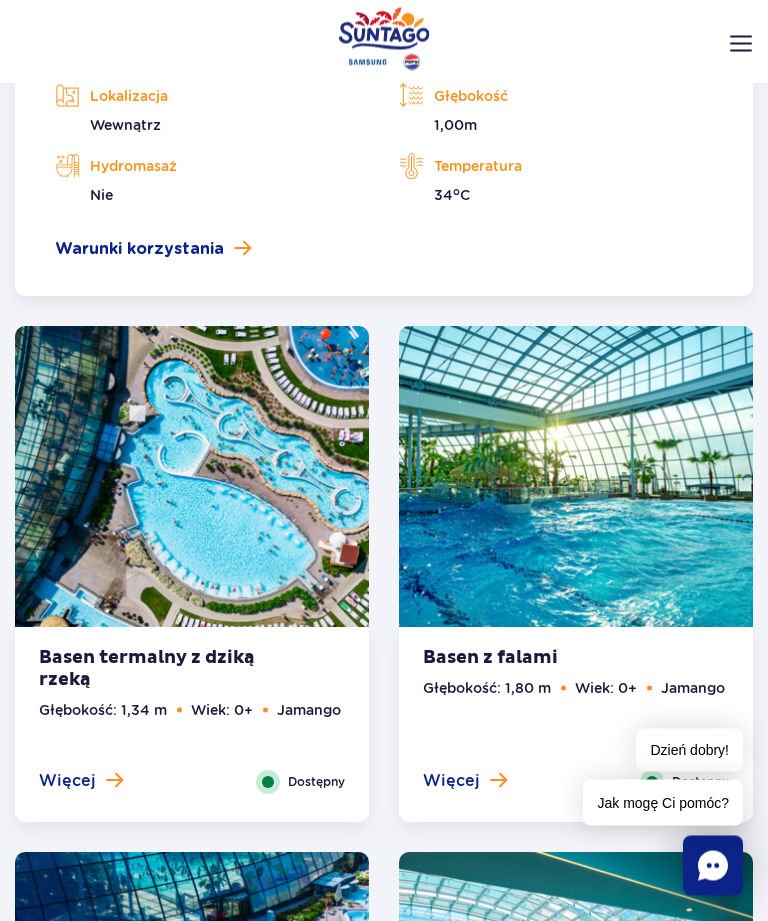 scroll, scrollTop: 4128, scrollLeft: 0, axis: vertical 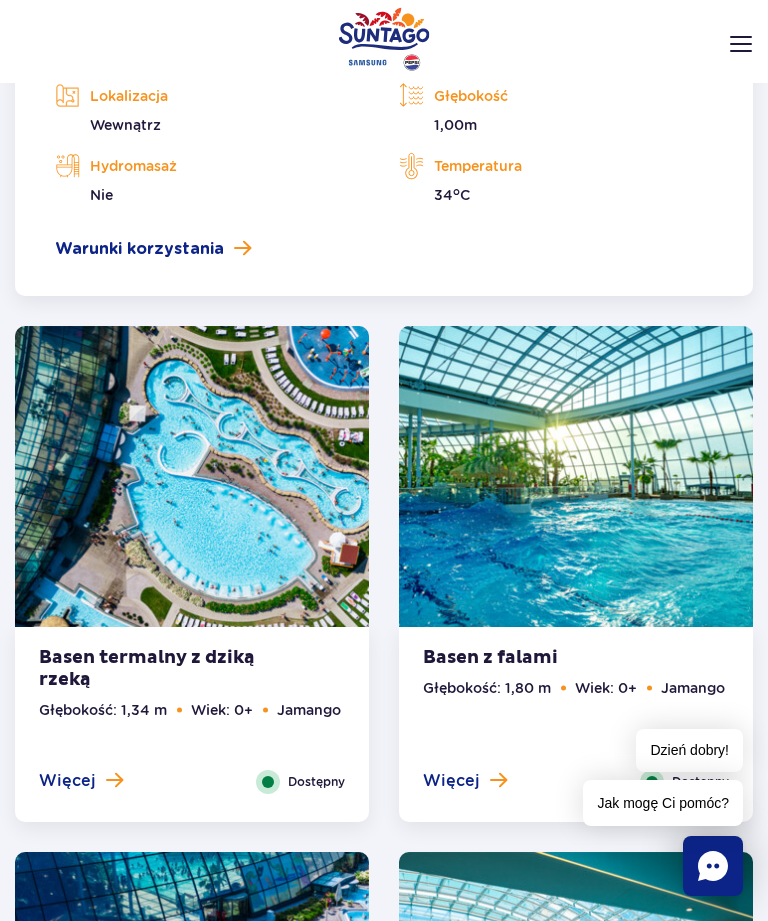 click on "Kąpiele siarkowe to idealny wybór dla osób borykających się z problemami reumatoidalnymi i stawowymi. Dobroczynne działanie tej naturalnej wody sprzyja regeneracji i wzmocnieniu odporności.
Lokalizacja
Wewnątrz
Głębokość
[NUMBER]m
Hydromasaż
Nie
Temperatura
34 o C
Warunki korzystania" at bounding box center [384, 119] 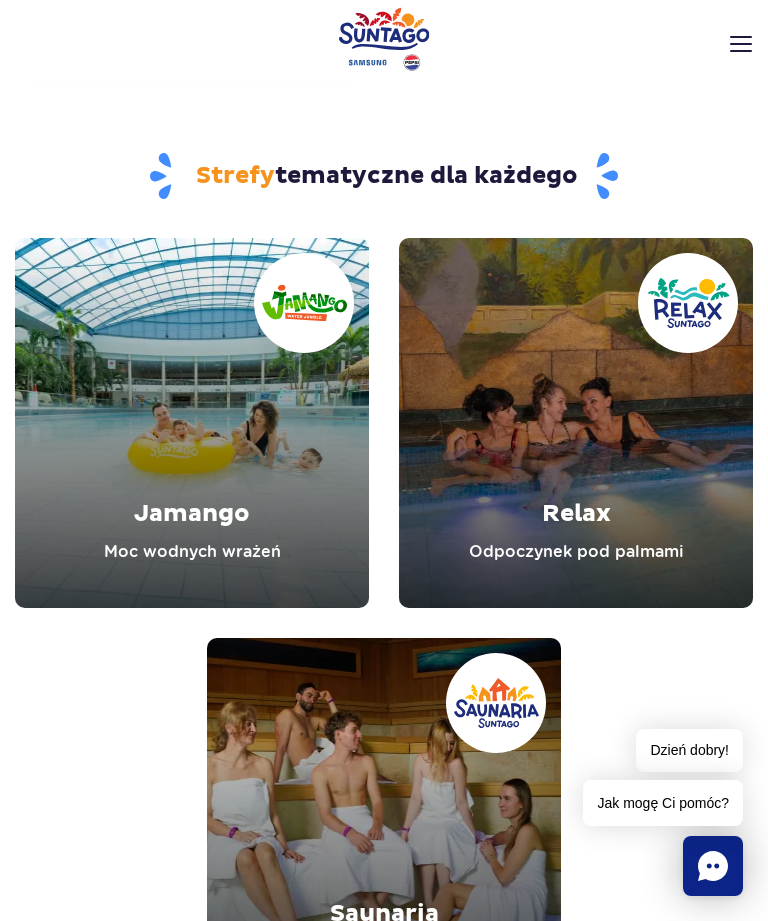 scroll, scrollTop: 7102, scrollLeft: 0, axis: vertical 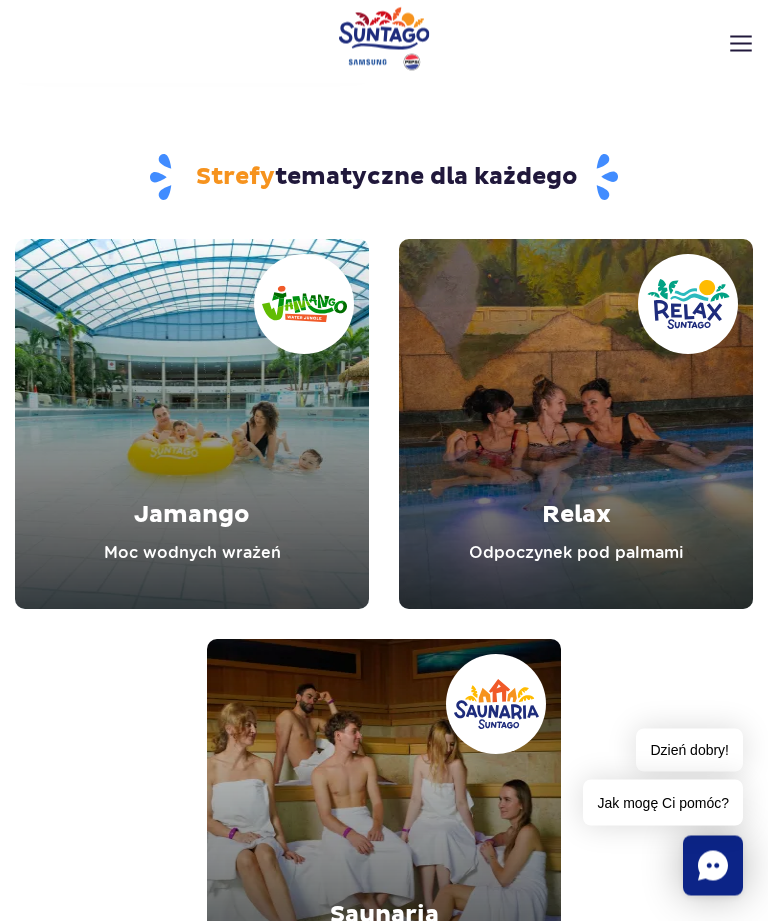 click at bounding box center (576, 425) 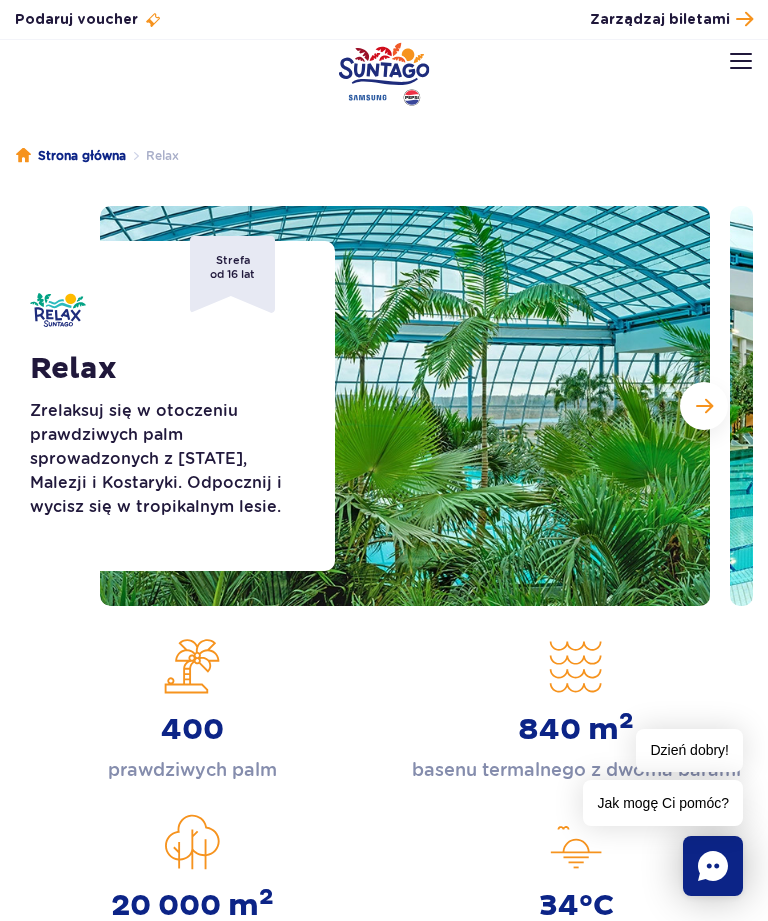 scroll, scrollTop: 67, scrollLeft: 0, axis: vertical 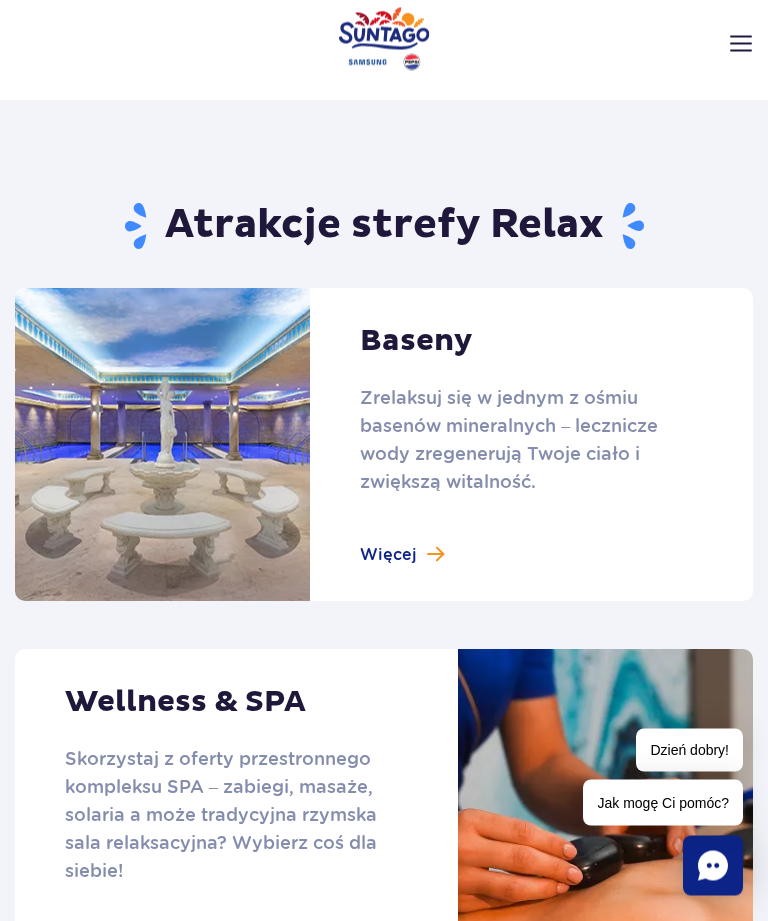 click at bounding box center [384, 445] 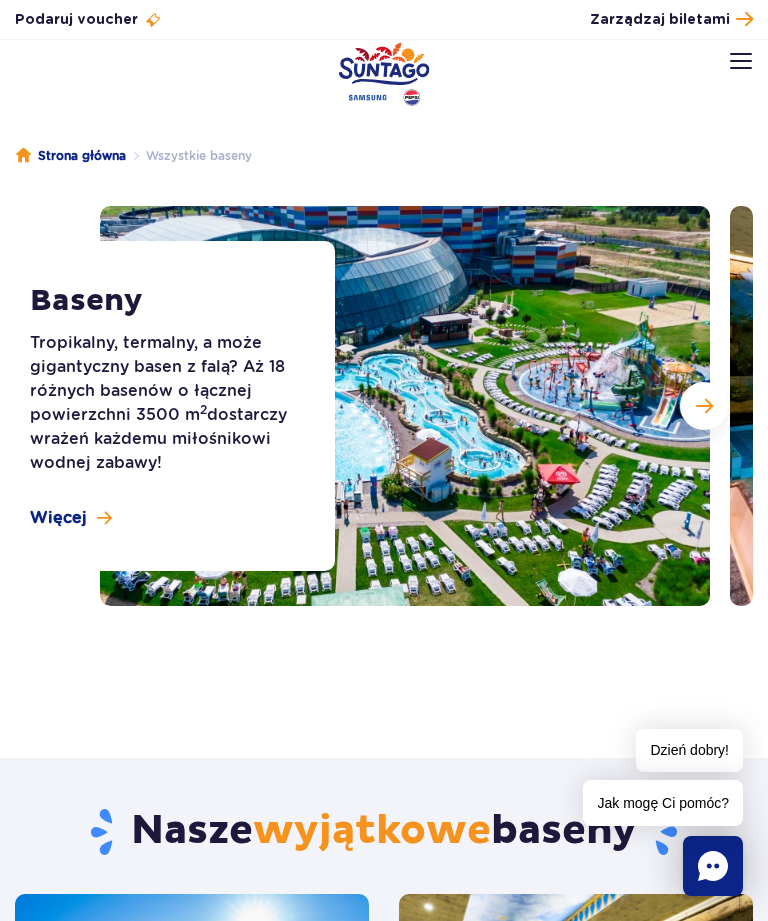 scroll, scrollTop: 0, scrollLeft: 0, axis: both 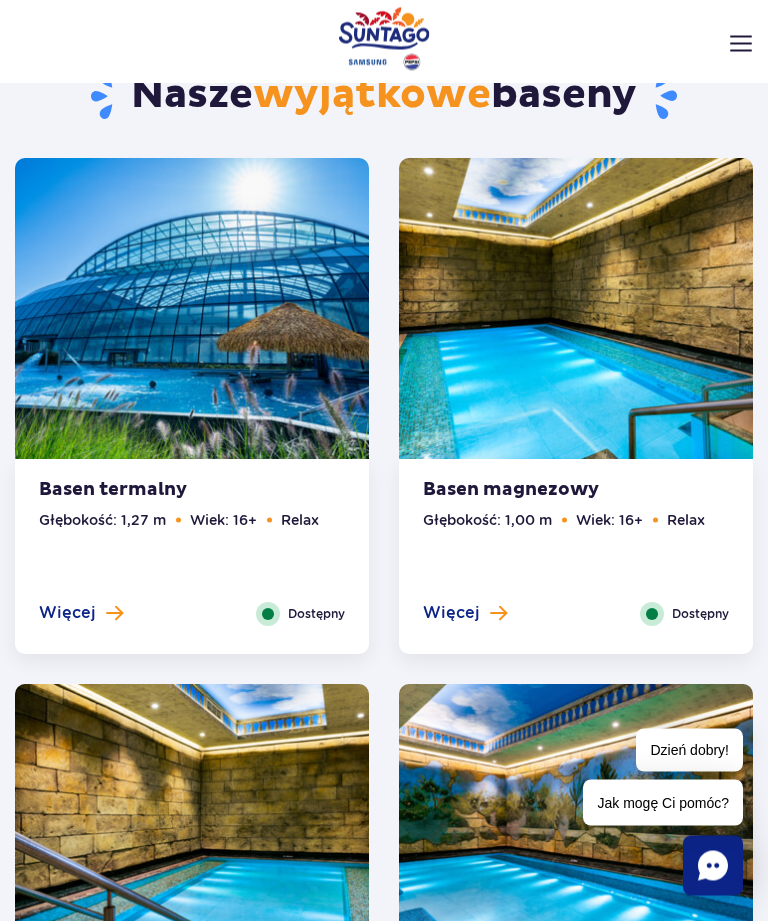 click on "Więcej" at bounding box center (451, 614) 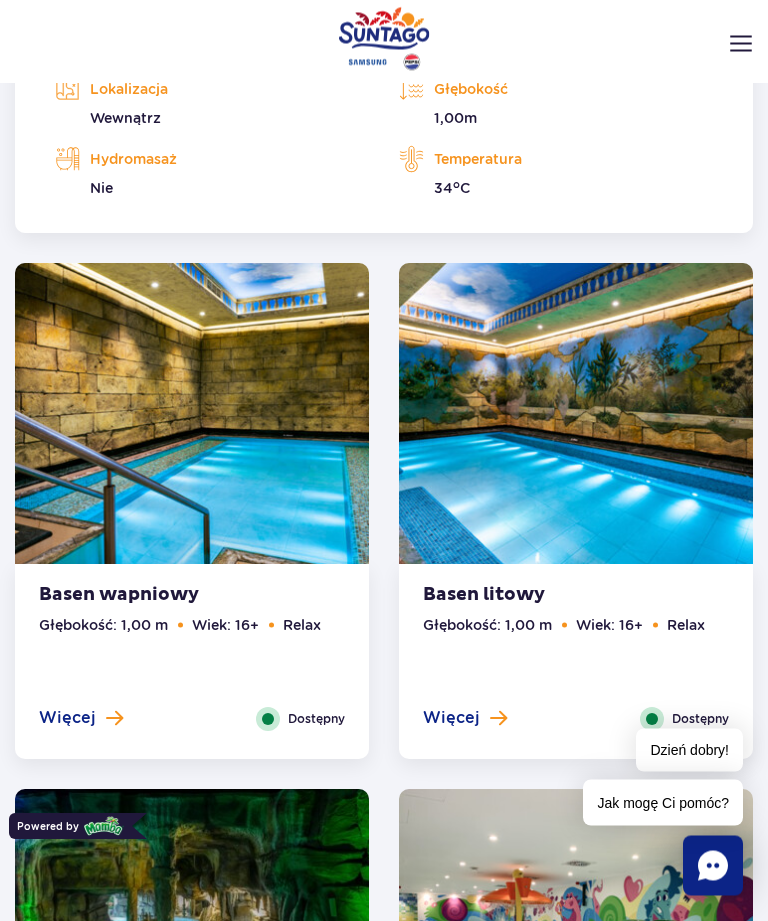 scroll, scrollTop: 2055, scrollLeft: 0, axis: vertical 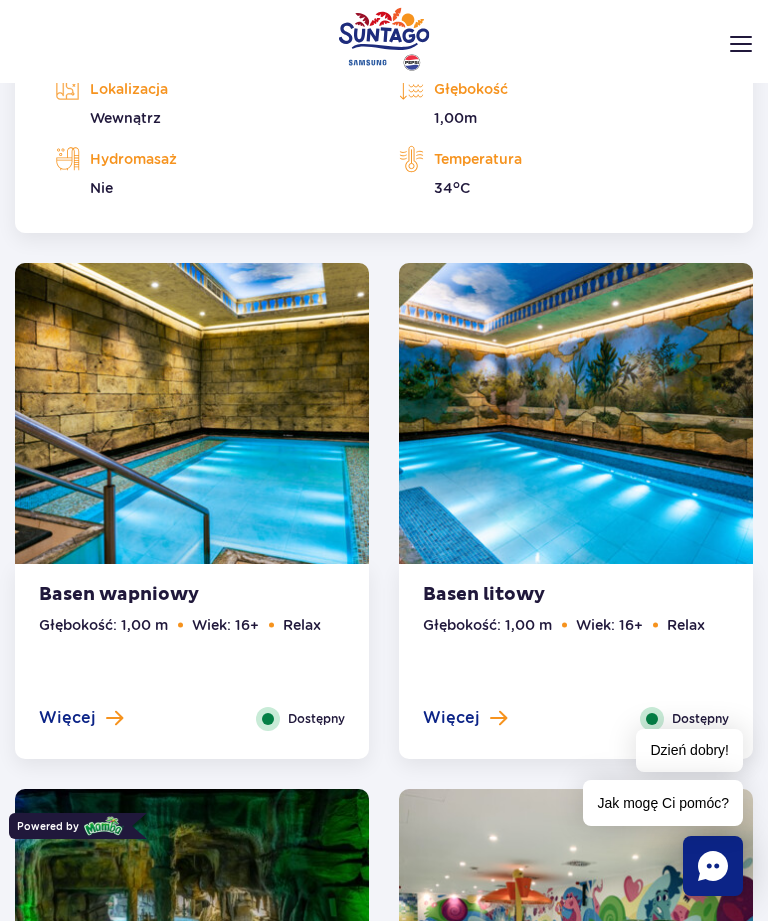 click on "Więcej" at bounding box center [67, 718] 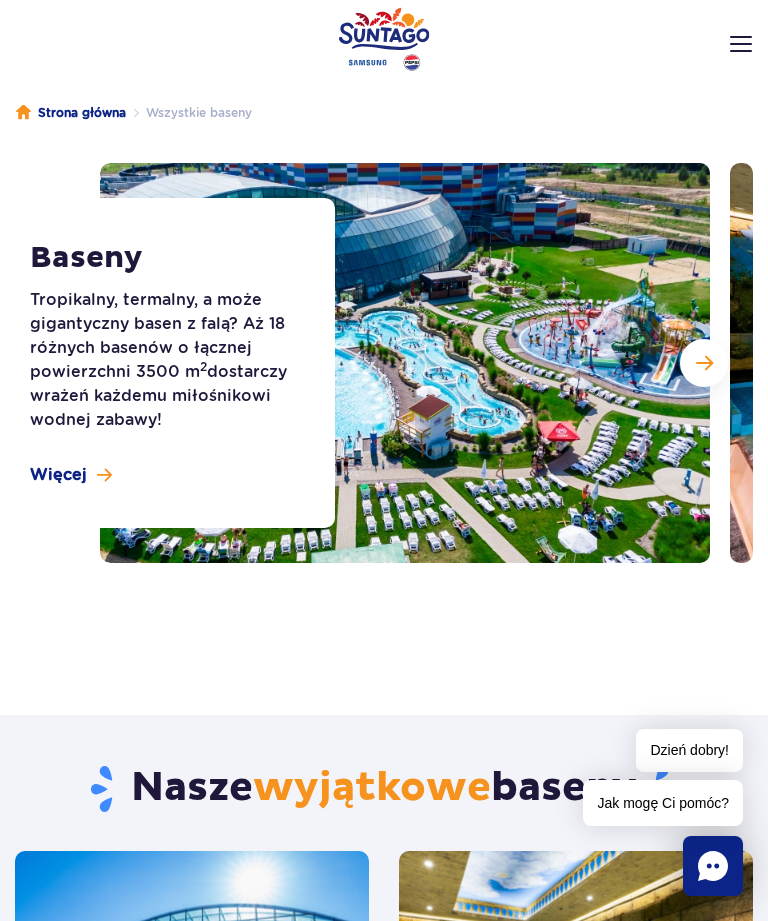 scroll, scrollTop: 0, scrollLeft: 0, axis: both 